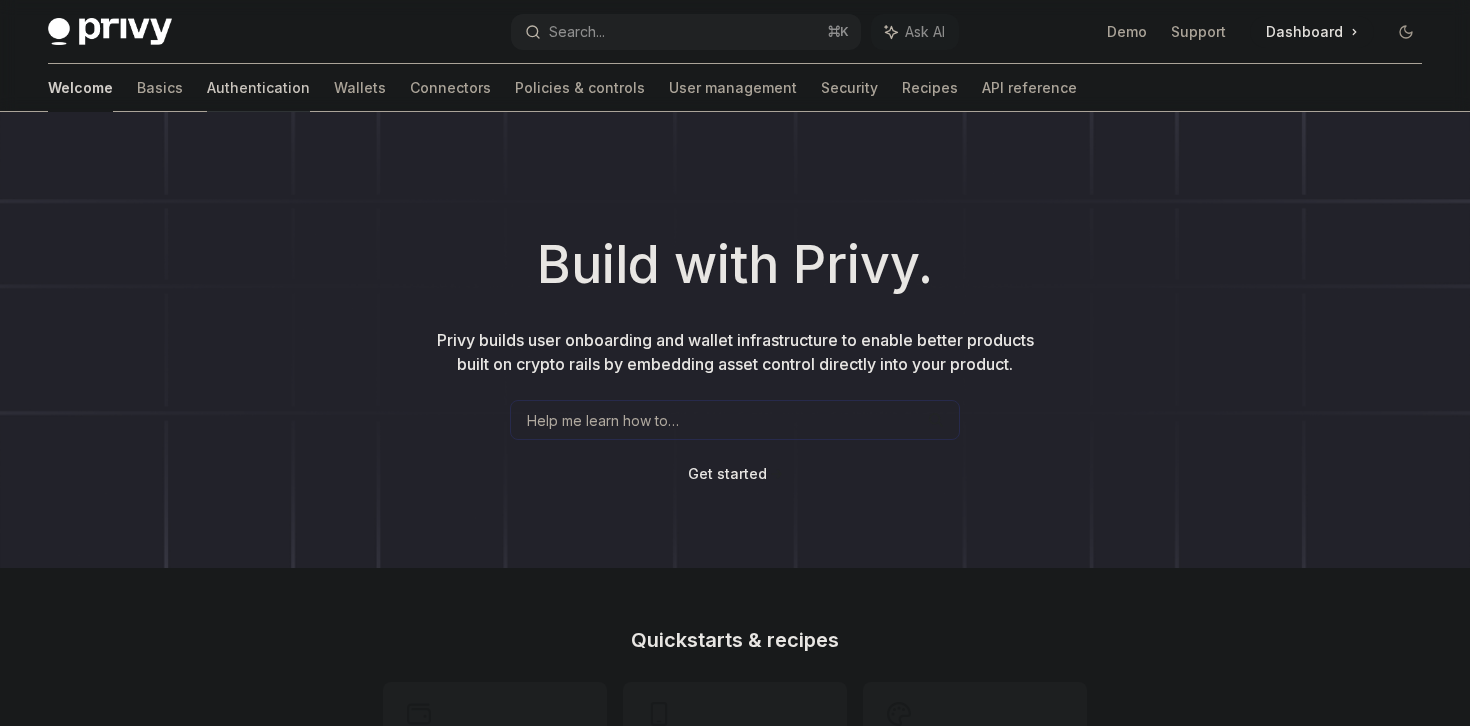 scroll, scrollTop: 0, scrollLeft: 0, axis: both 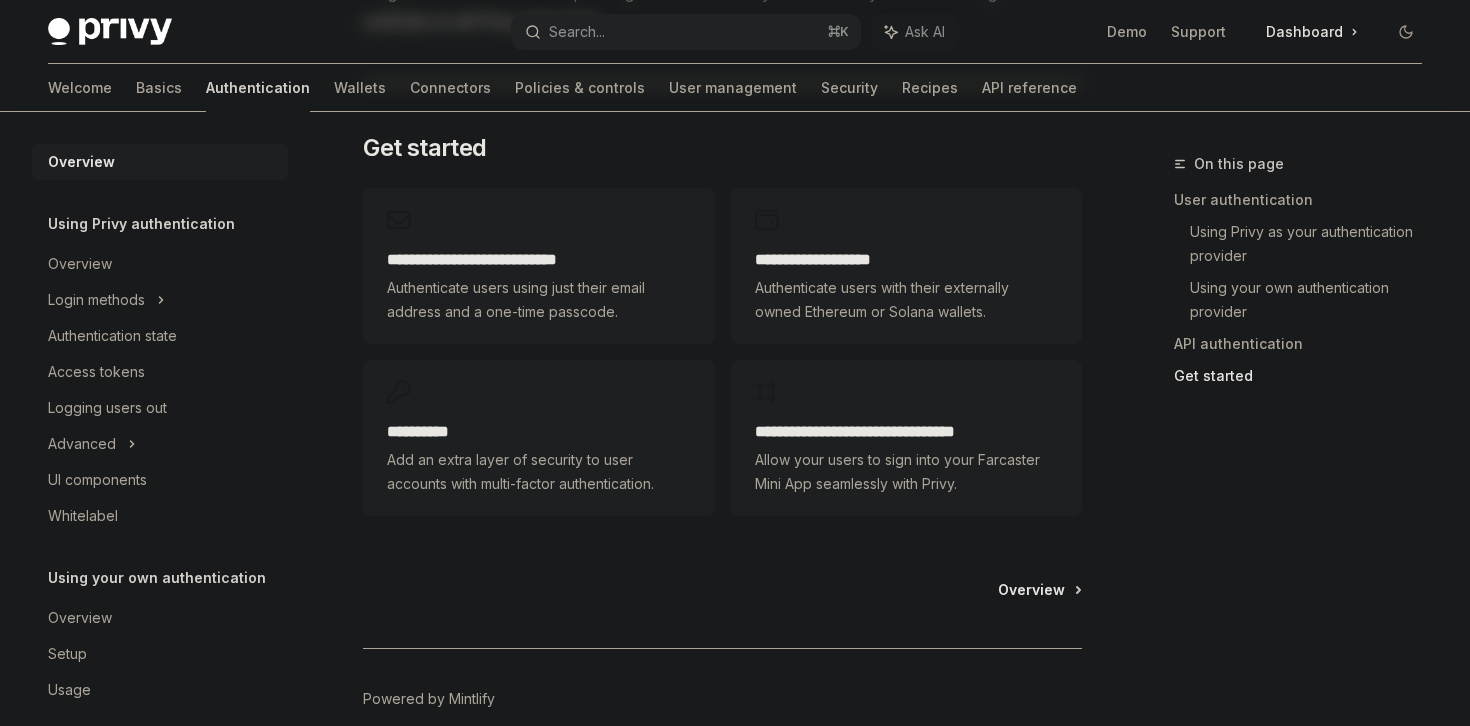 click on "Overview" at bounding box center (1031, 590) 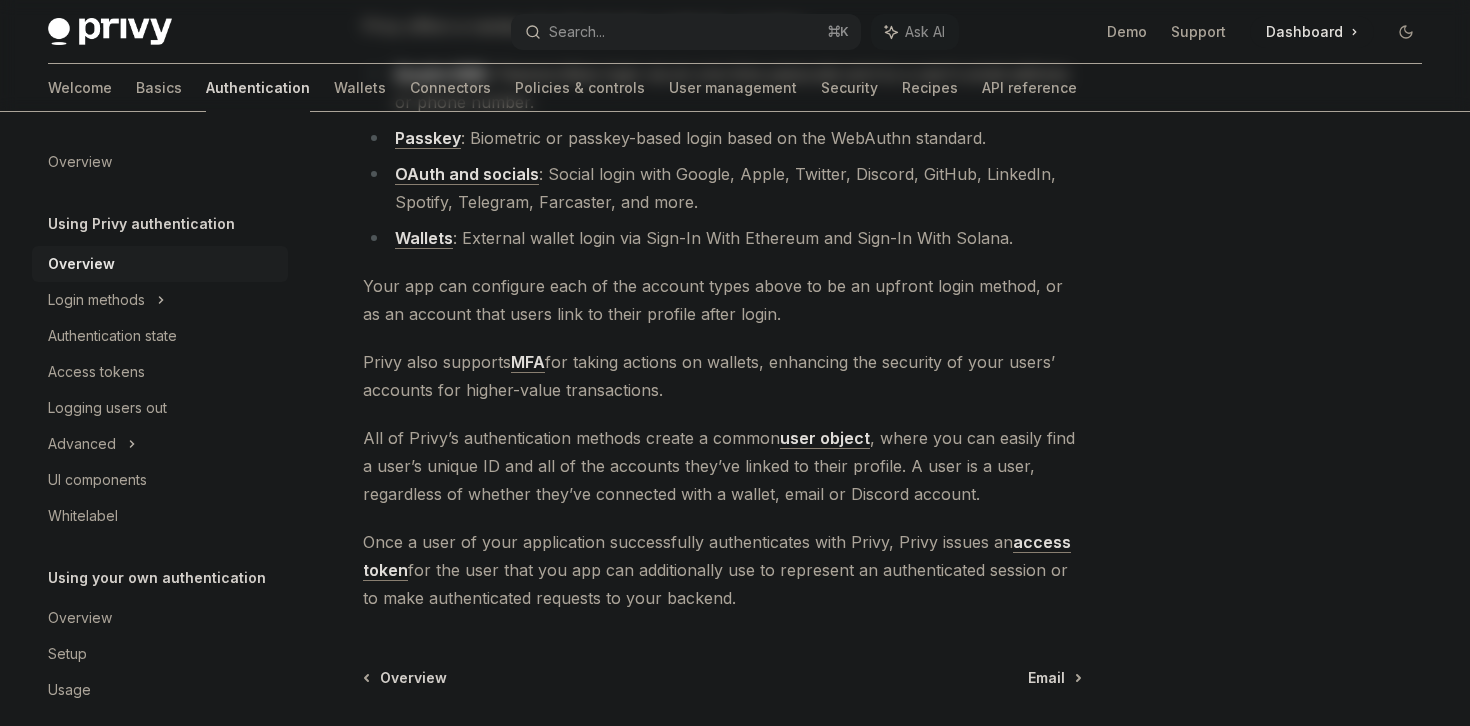 scroll, scrollTop: 278, scrollLeft: 0, axis: vertical 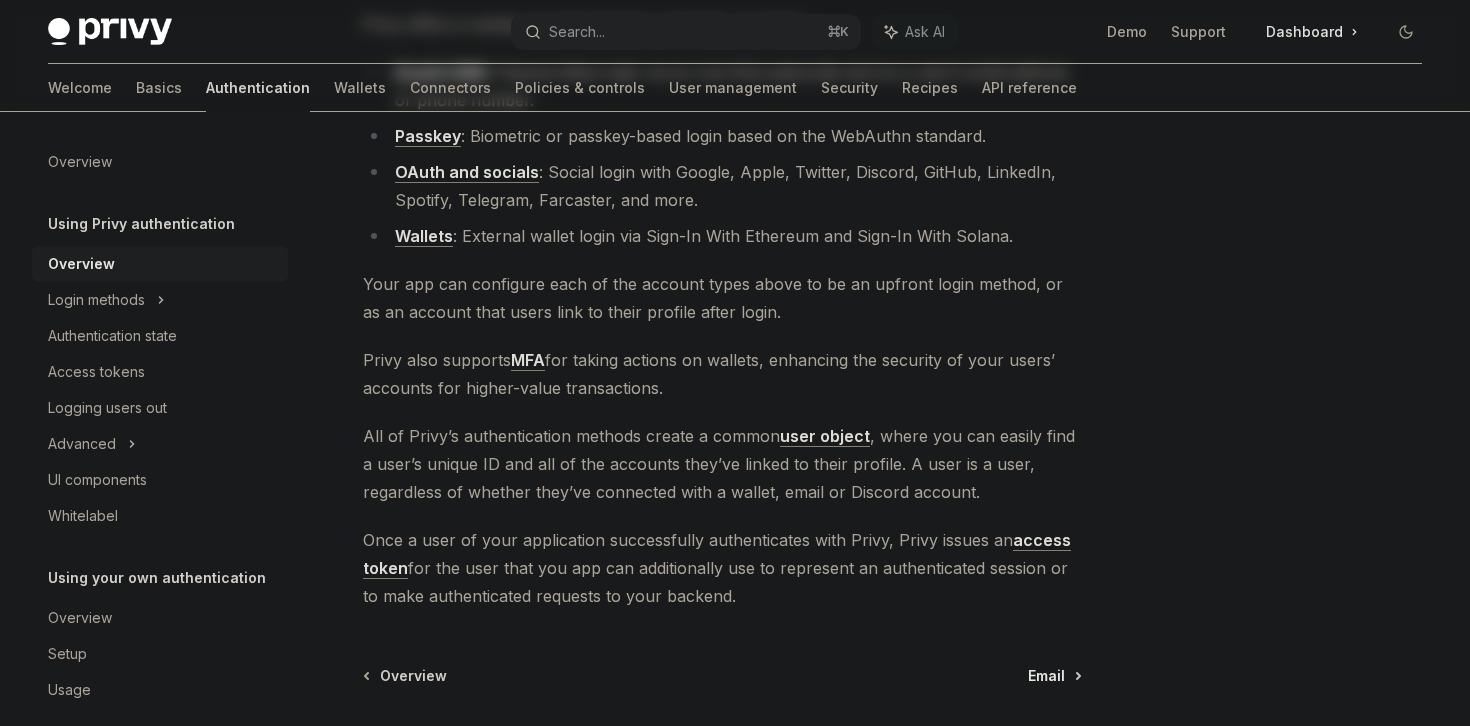 click on "Email" at bounding box center [1046, 676] 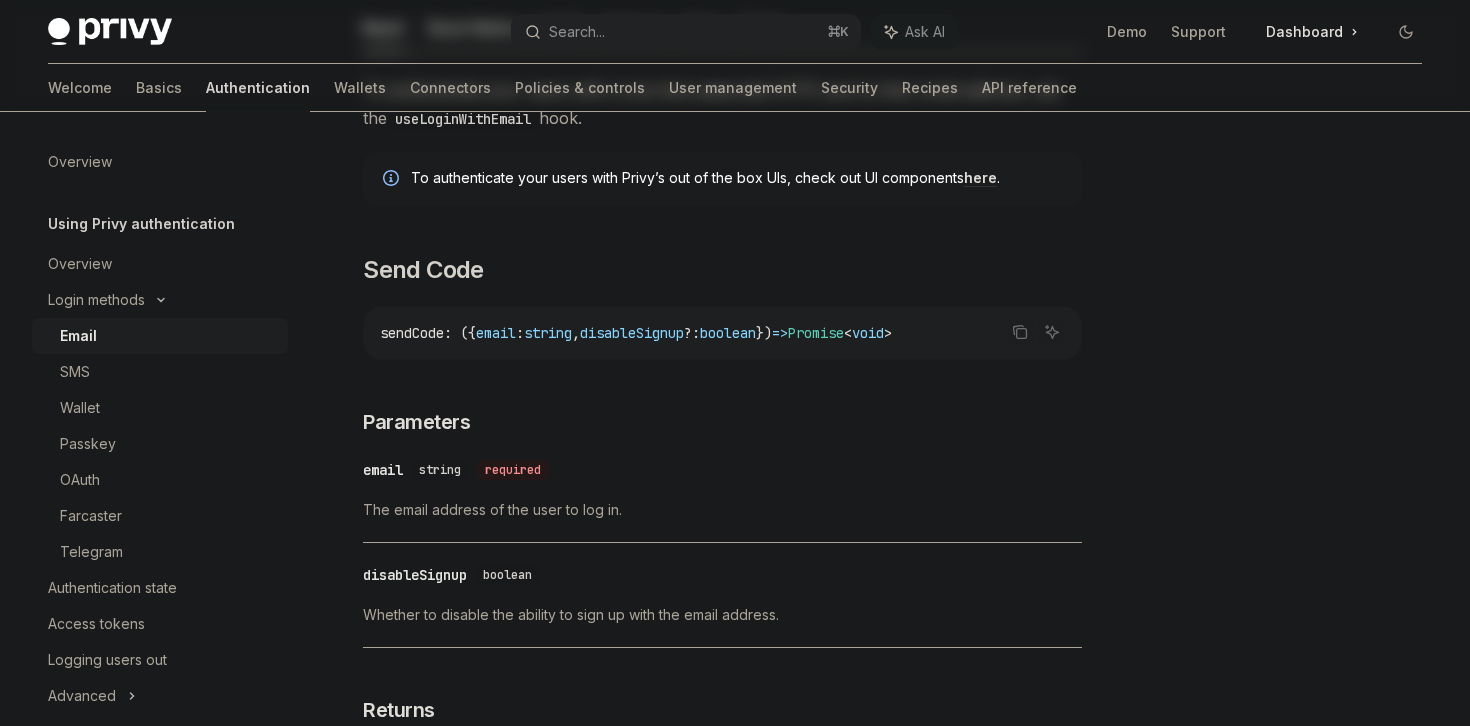 scroll, scrollTop: 423, scrollLeft: 0, axis: vertical 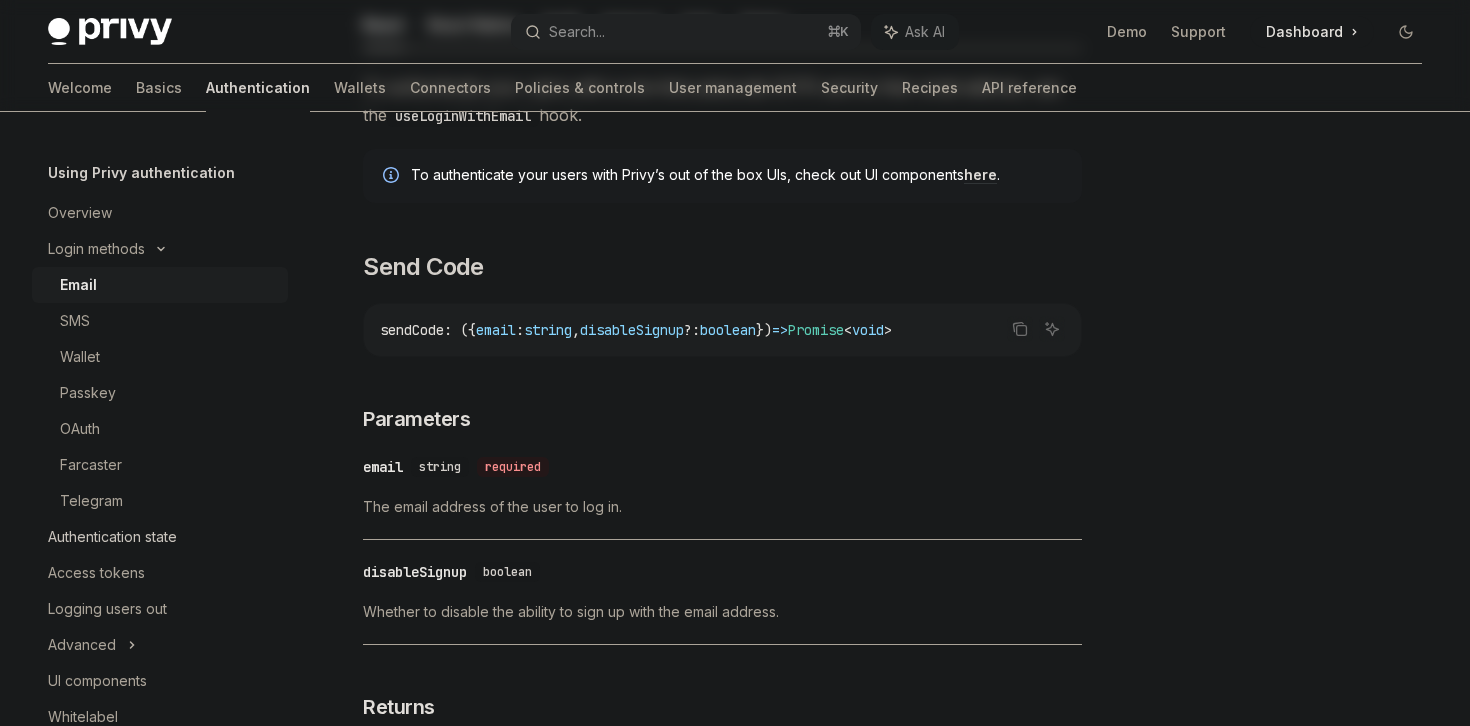 click on "Authentication state" at bounding box center (112, 537) 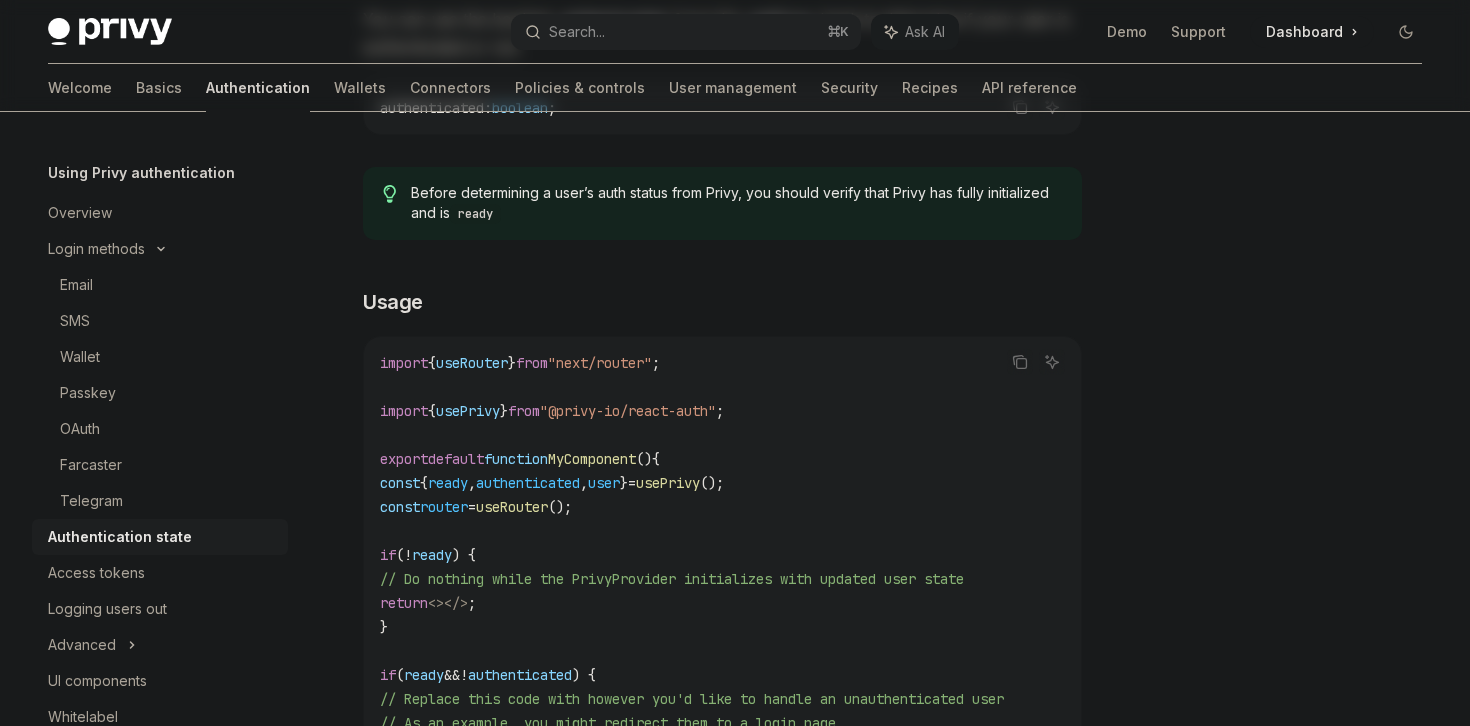 scroll, scrollTop: 0, scrollLeft: 0, axis: both 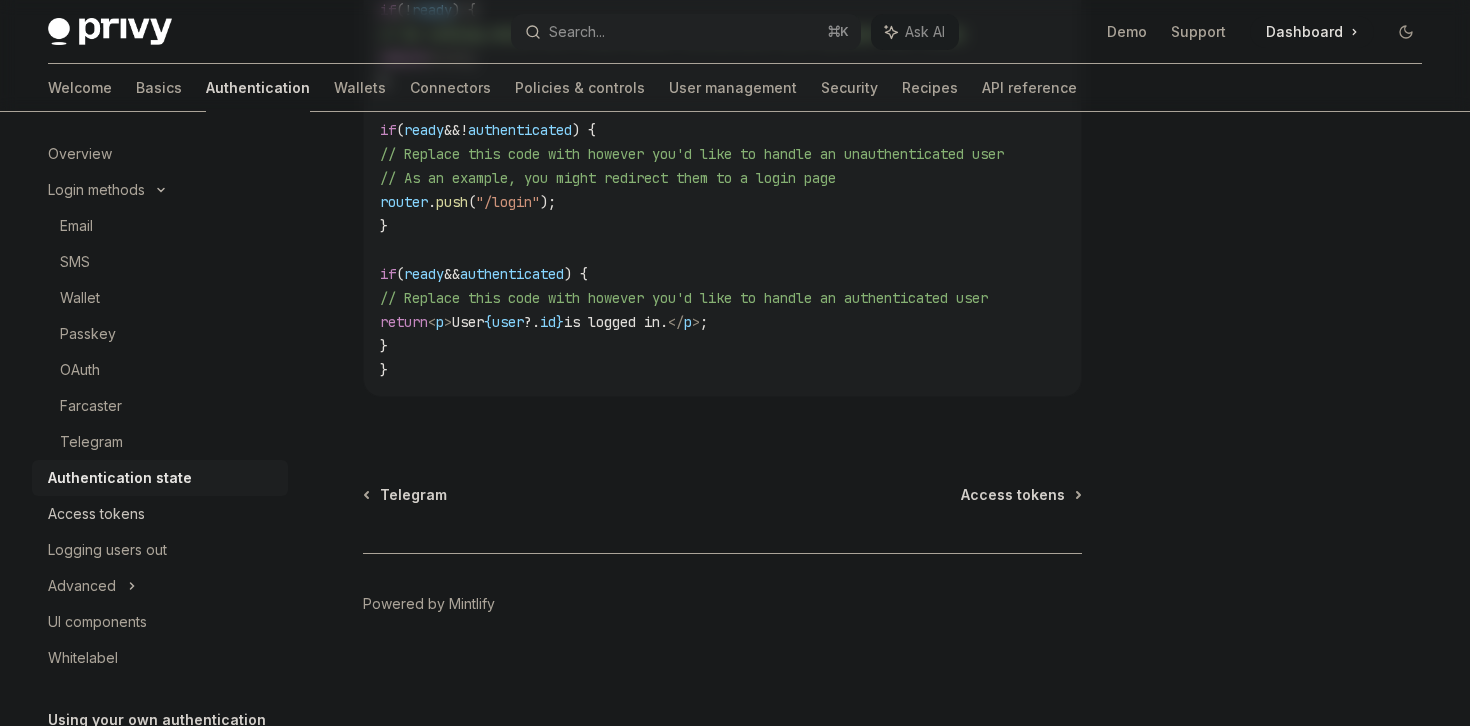click on "Access tokens" at bounding box center (96, 514) 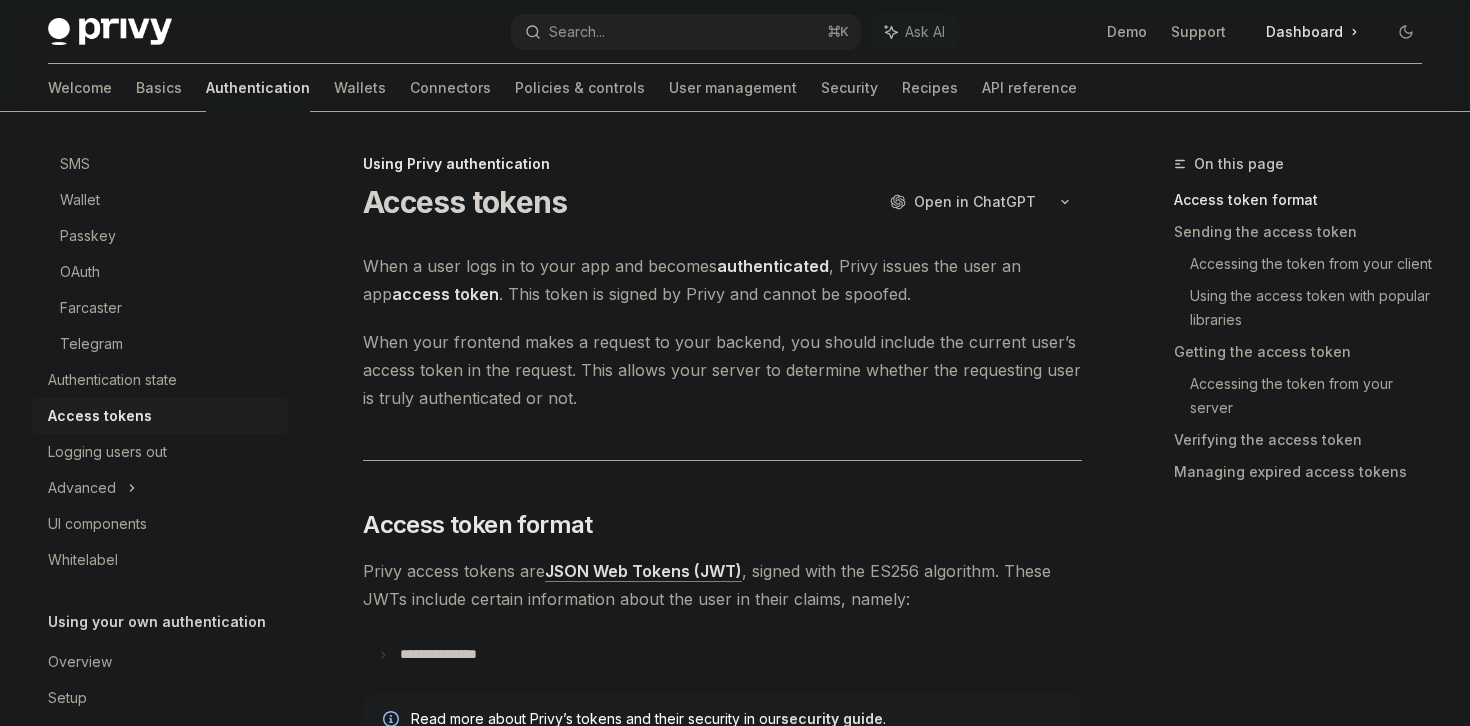 scroll, scrollTop: 209, scrollLeft: 0, axis: vertical 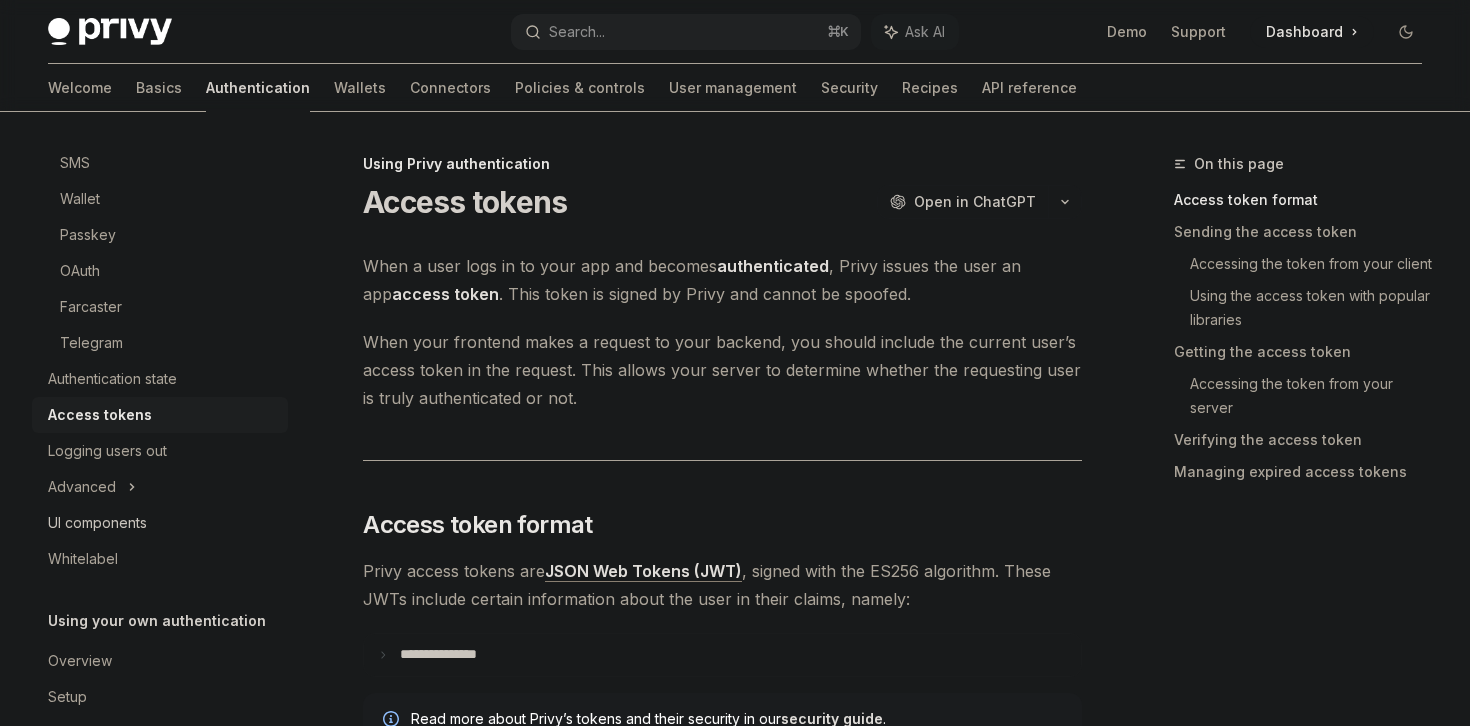 click on "UI components" at bounding box center [97, 523] 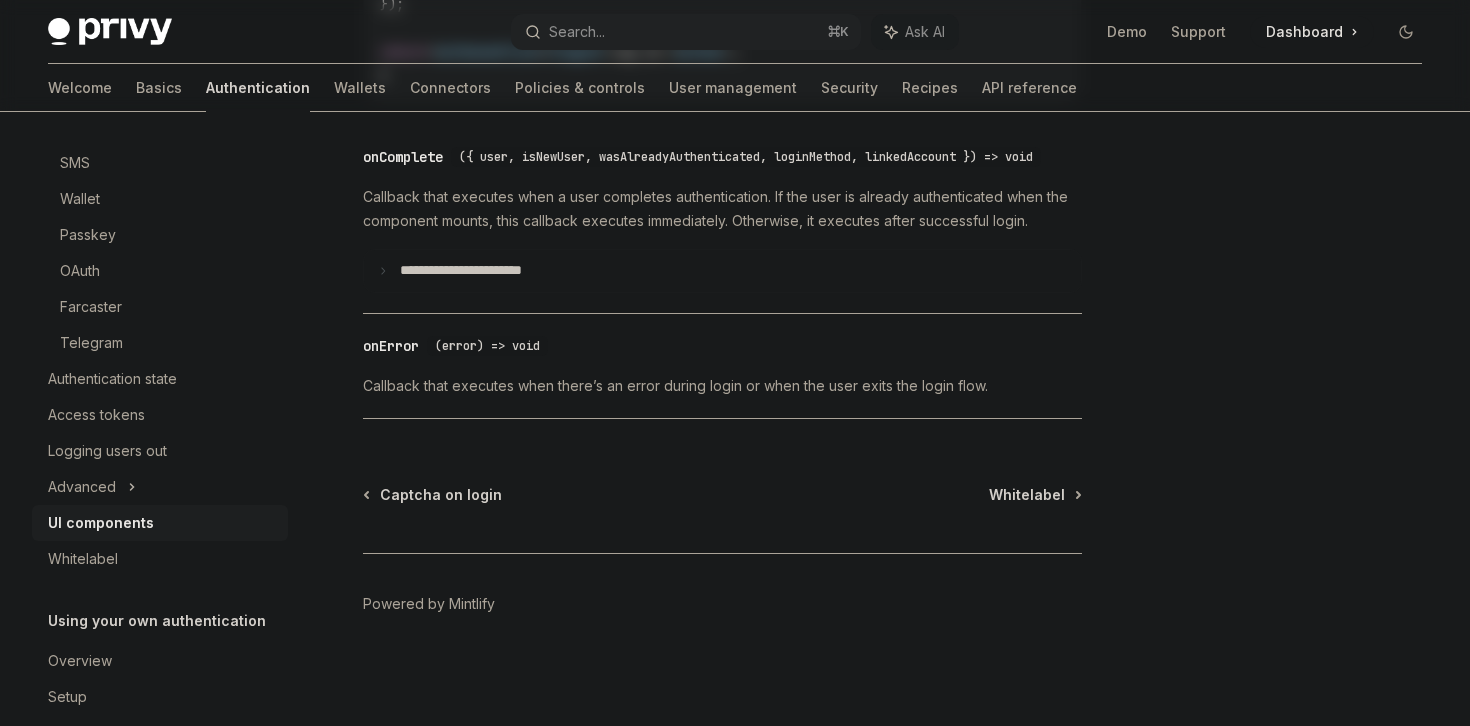 scroll, scrollTop: 3083, scrollLeft: 0, axis: vertical 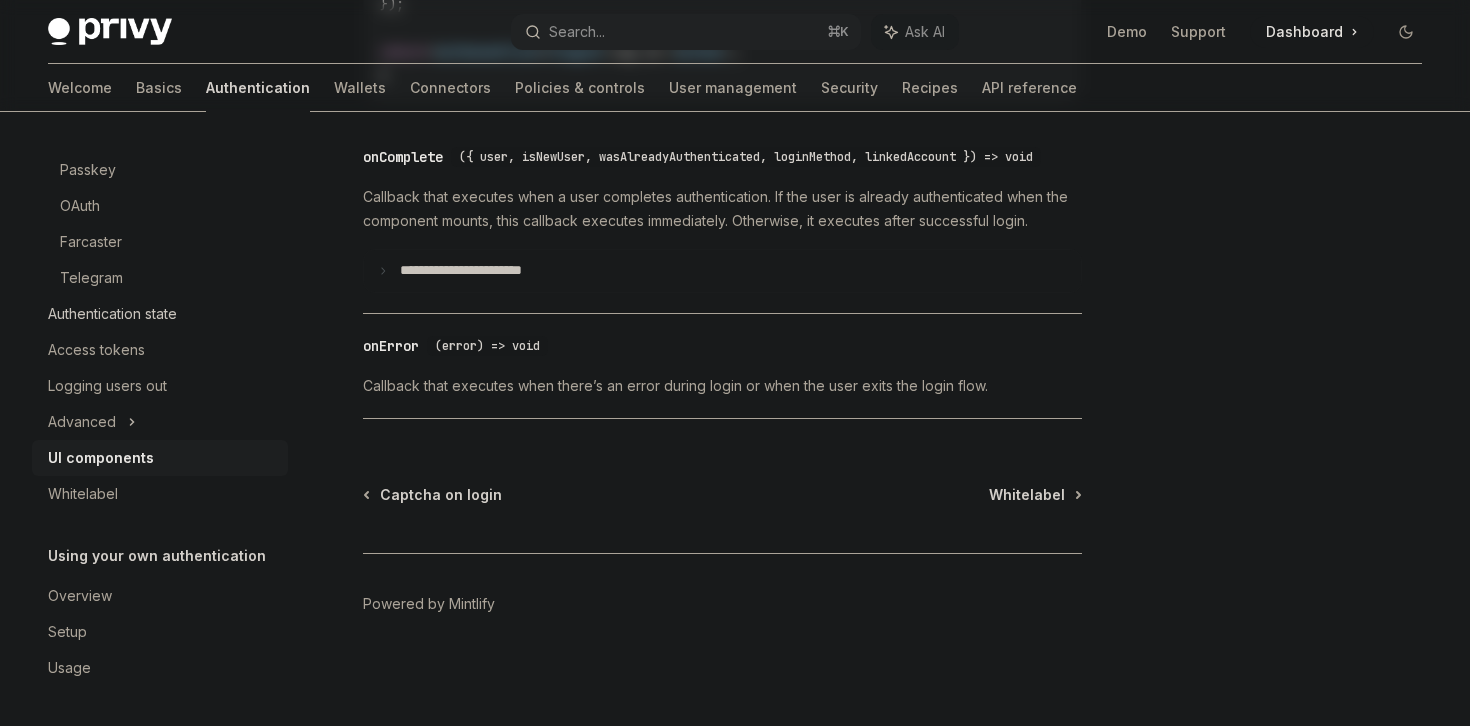 click on "Authentication state" at bounding box center (112, 314) 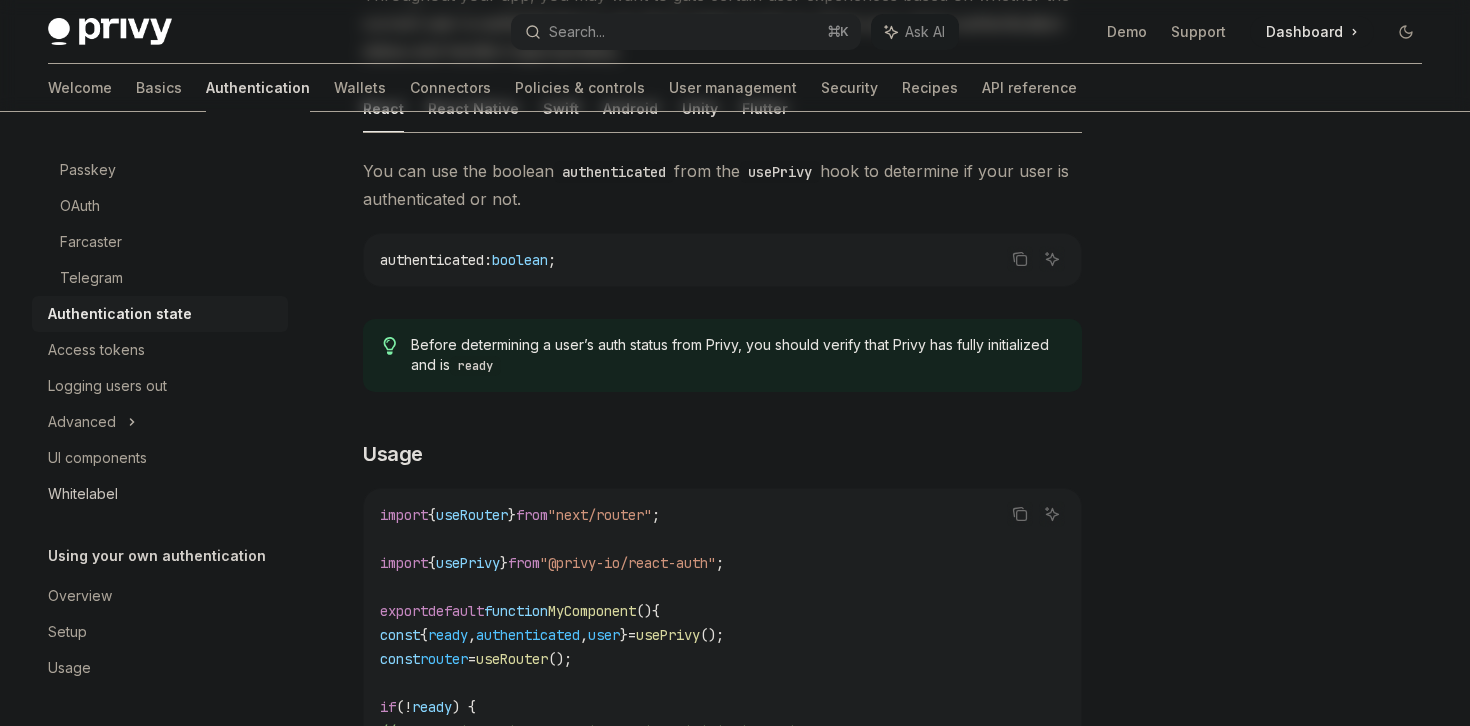 scroll, scrollTop: 304, scrollLeft: 0, axis: vertical 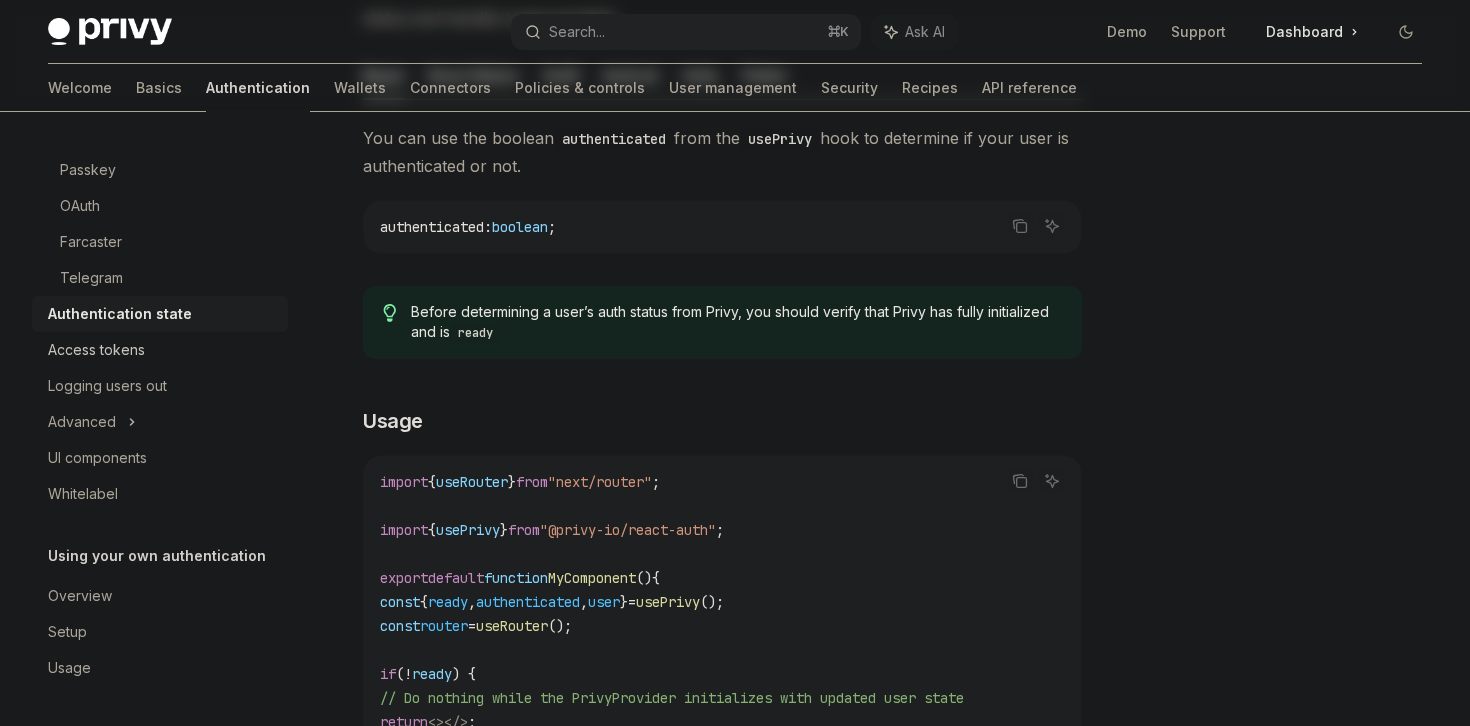 click on "Access tokens" at bounding box center [96, 350] 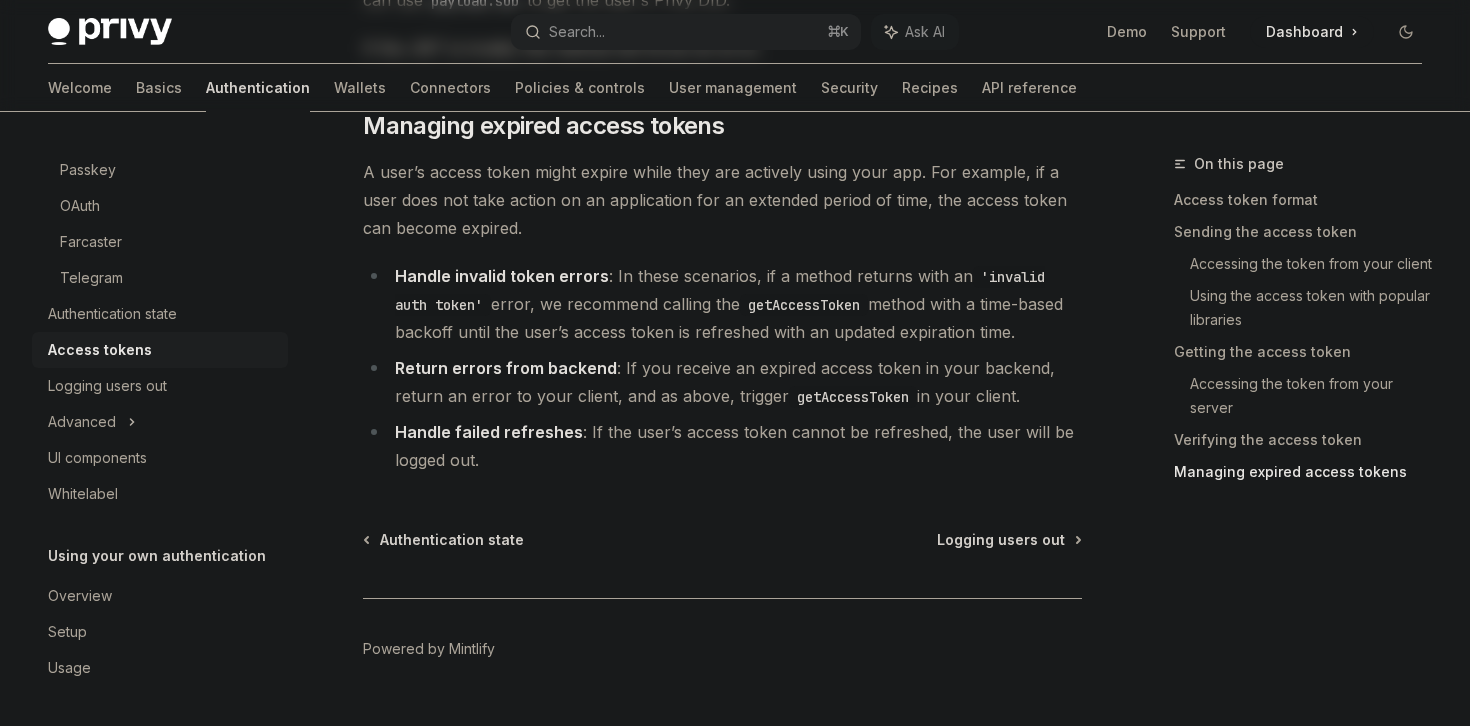 scroll, scrollTop: 5281, scrollLeft: 0, axis: vertical 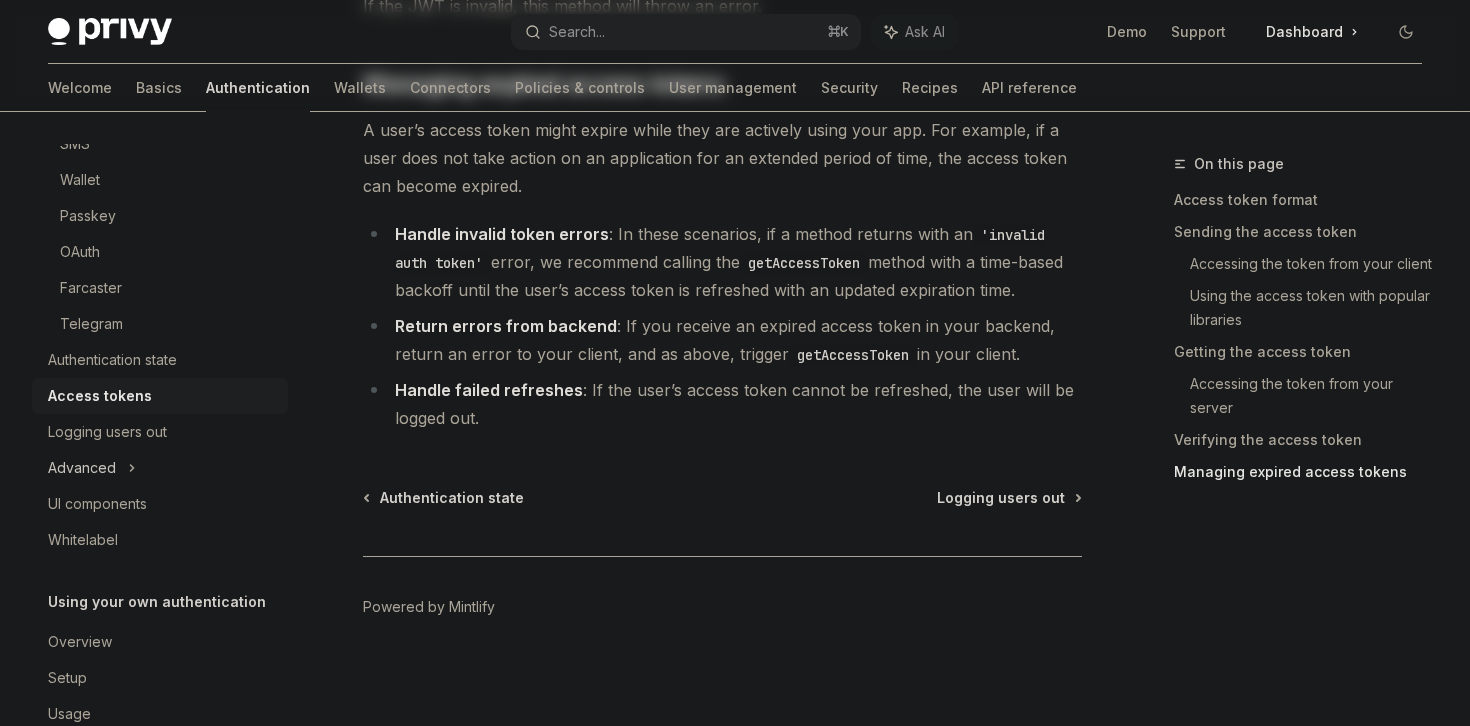 click on "Advanced" at bounding box center [82, 468] 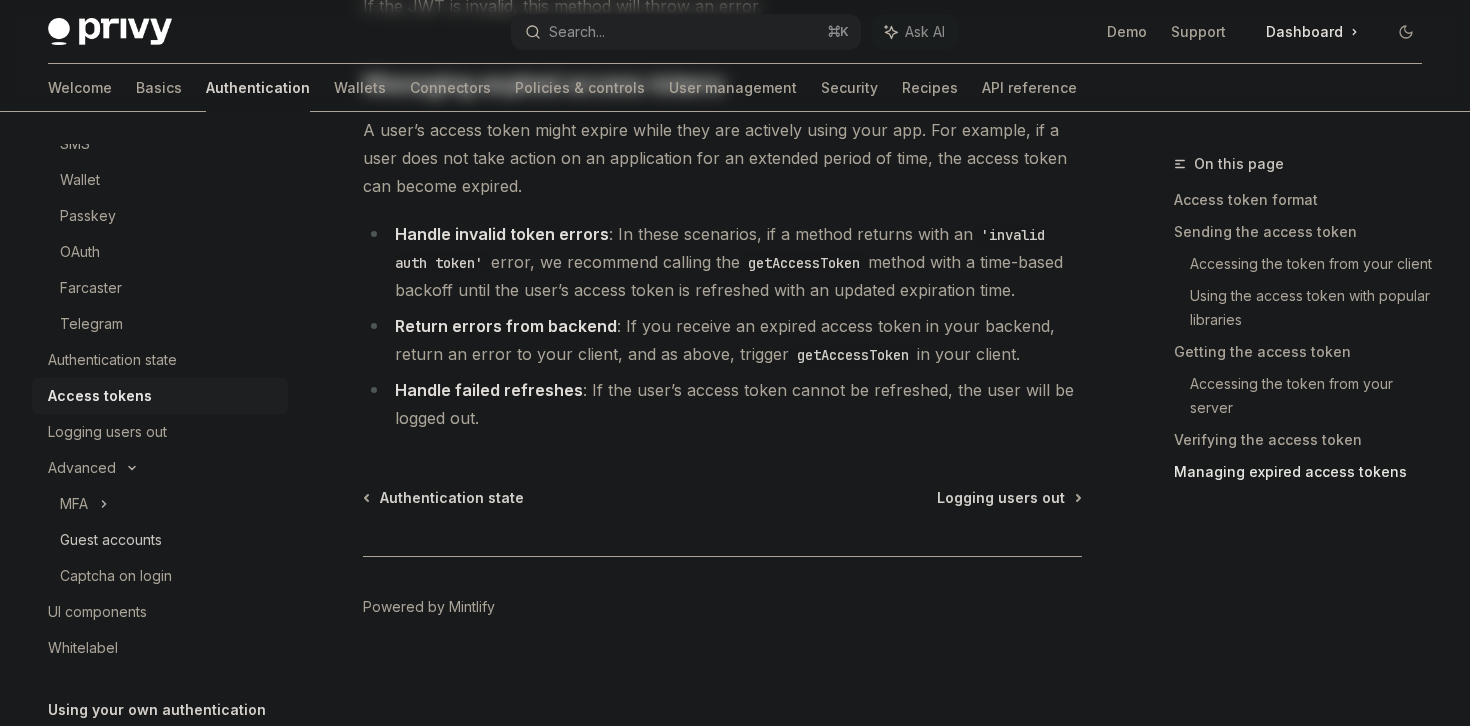 click on "Guest accounts" at bounding box center (160, 540) 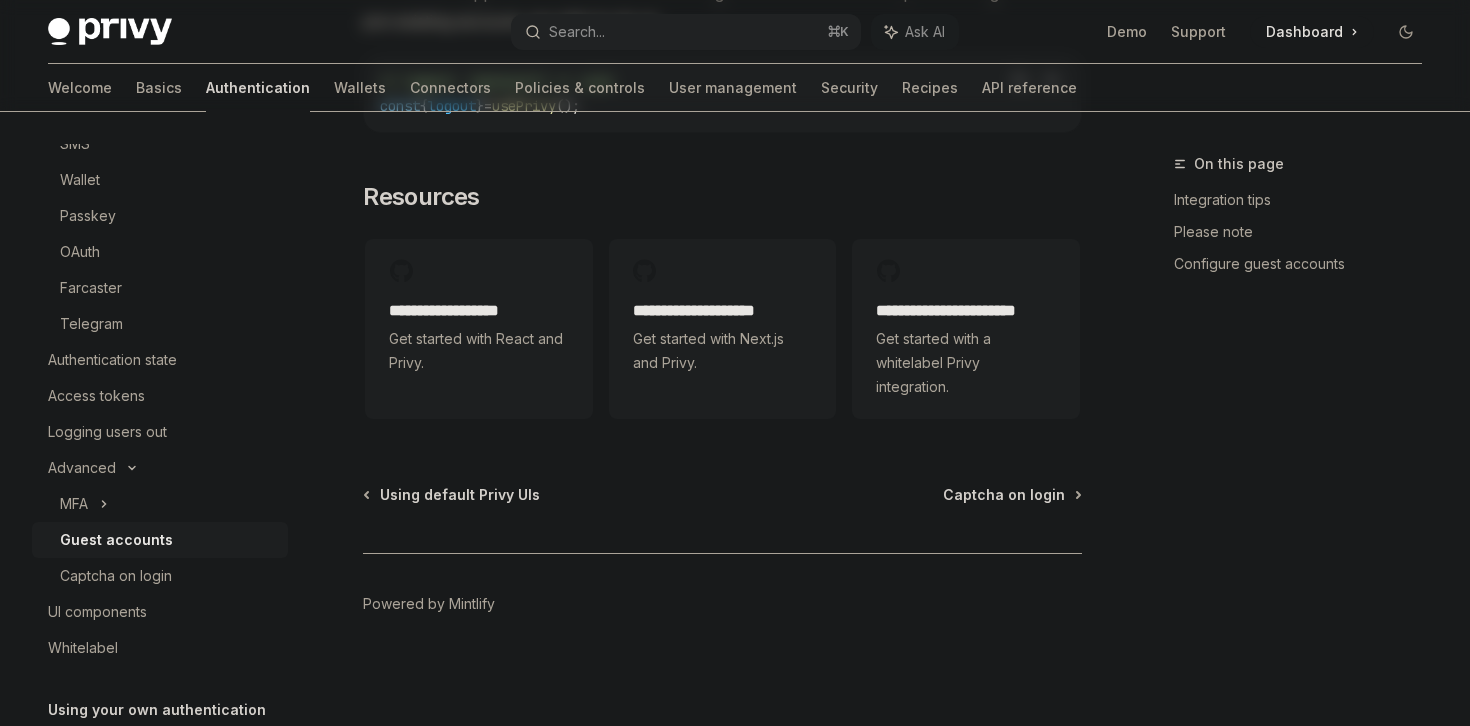 scroll, scrollTop: 0, scrollLeft: 0, axis: both 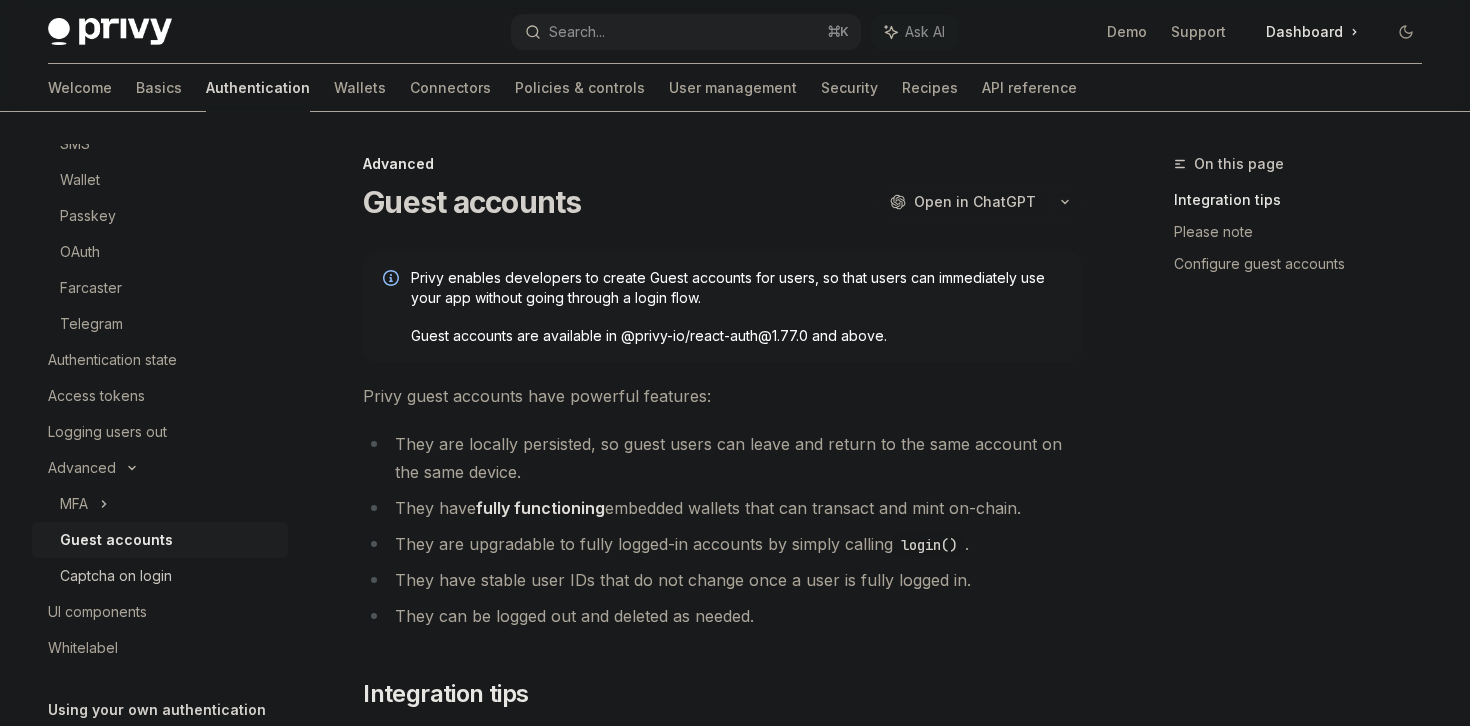 click on "Captcha on login" at bounding box center (116, 576) 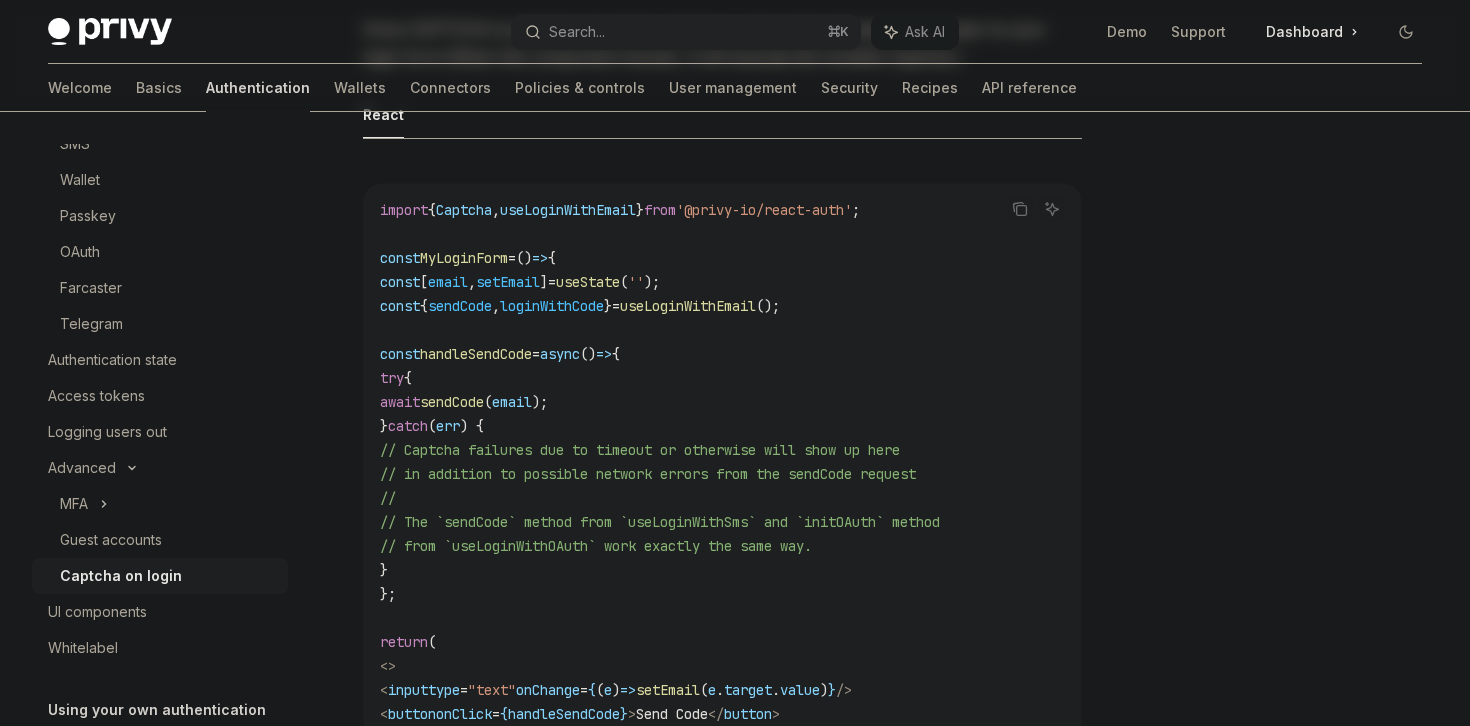 scroll, scrollTop: 281, scrollLeft: 0, axis: vertical 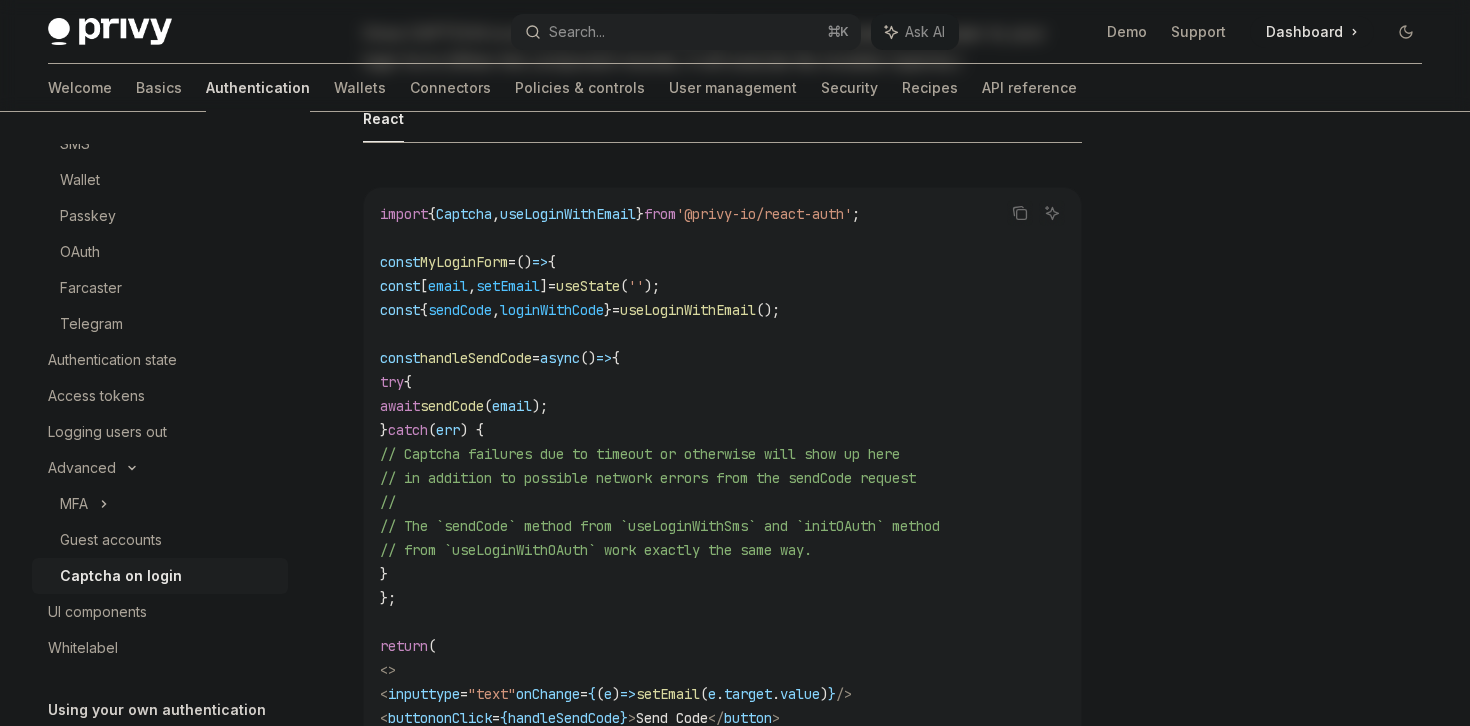 click on "handleSendCode" at bounding box center (476, 358) 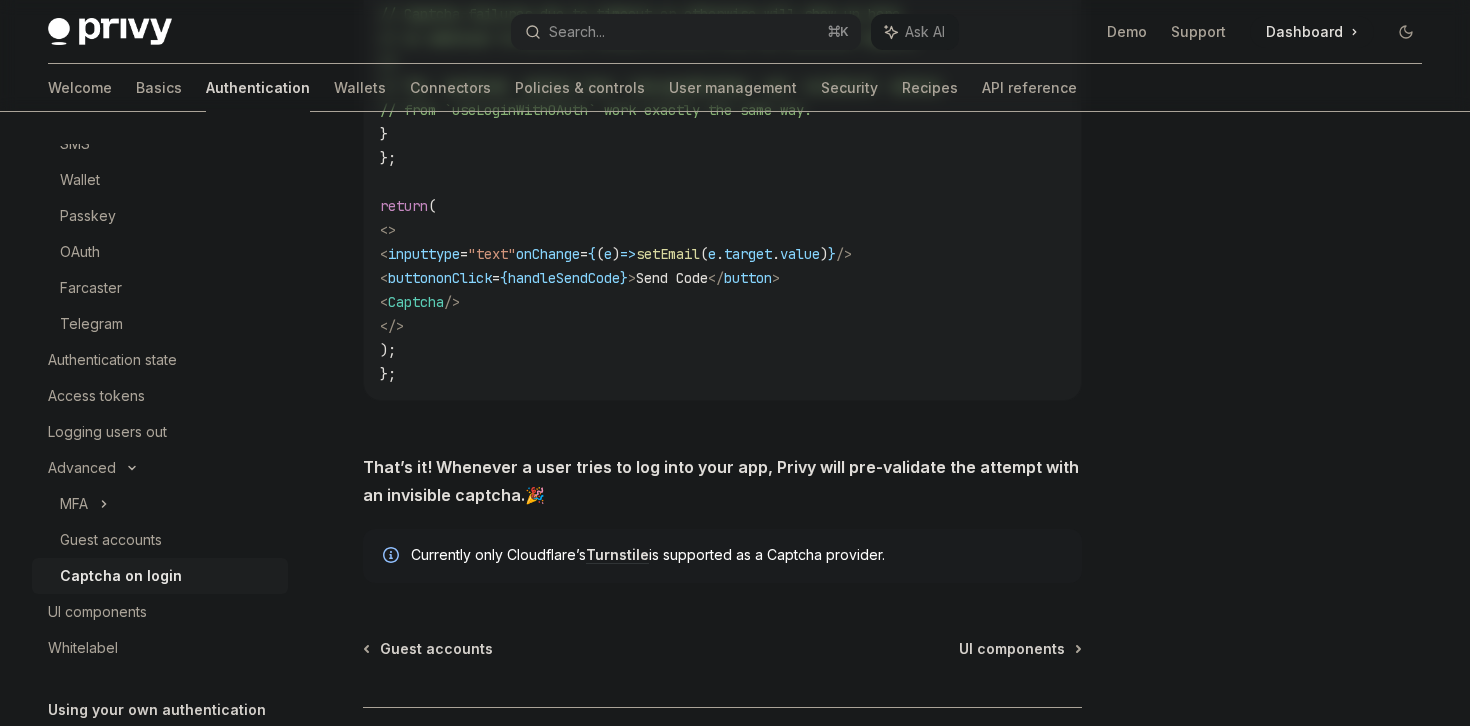 scroll, scrollTop: 723, scrollLeft: 0, axis: vertical 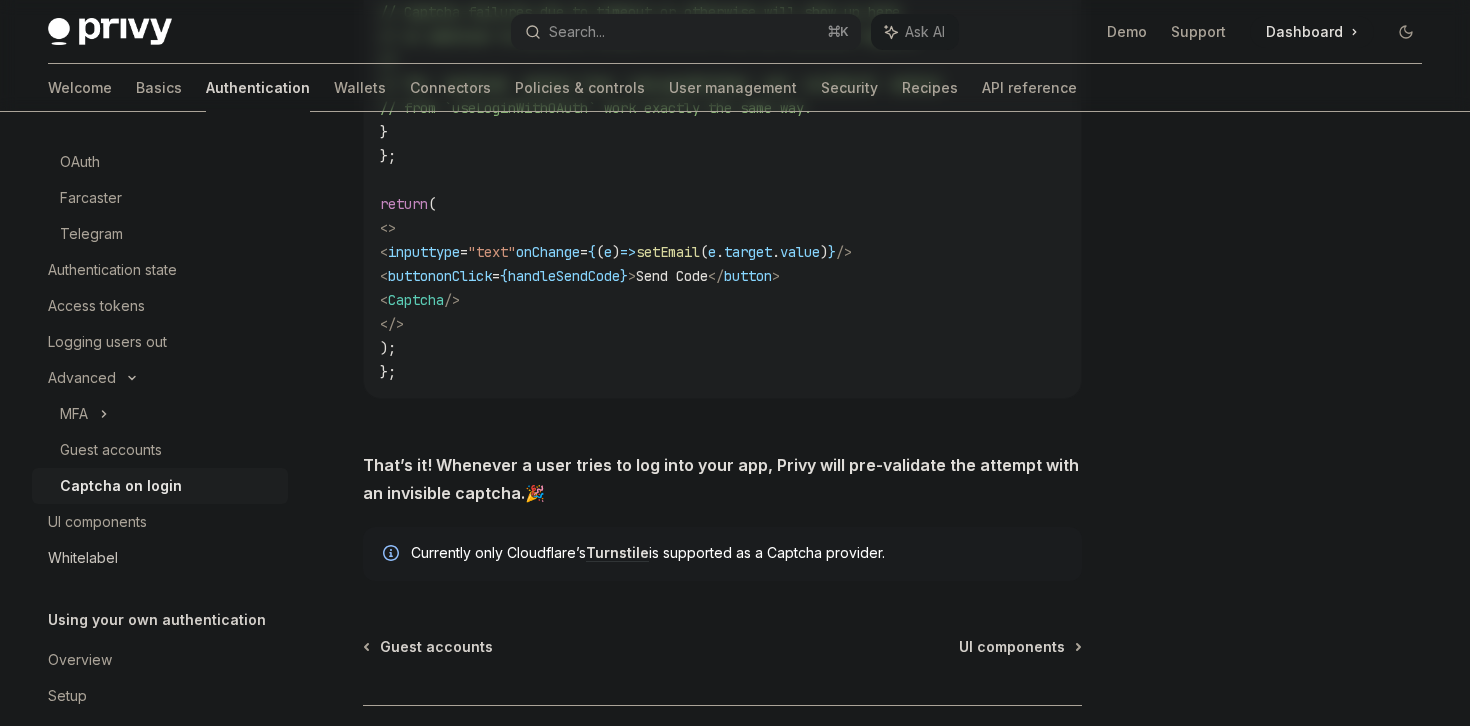 click on "Whitelabel" at bounding box center (83, 558) 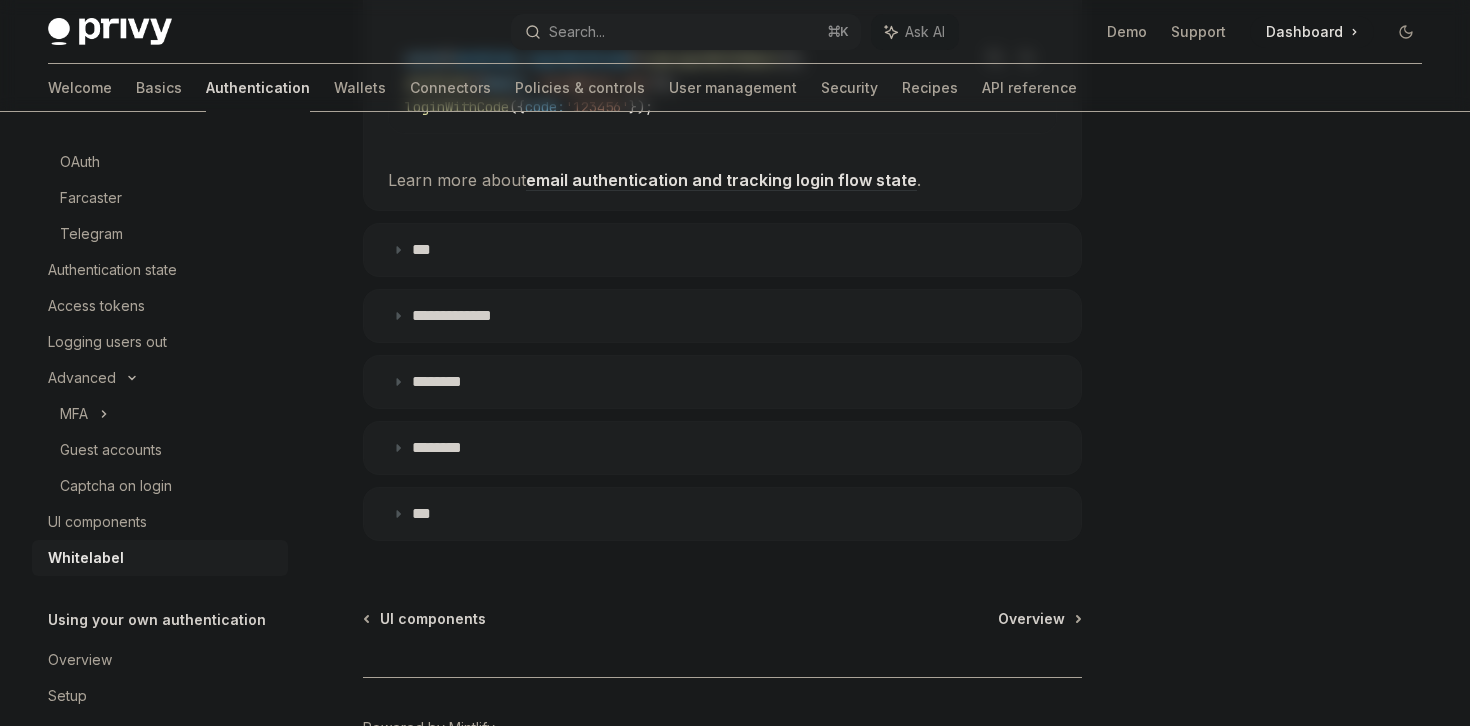 scroll, scrollTop: 0, scrollLeft: 0, axis: both 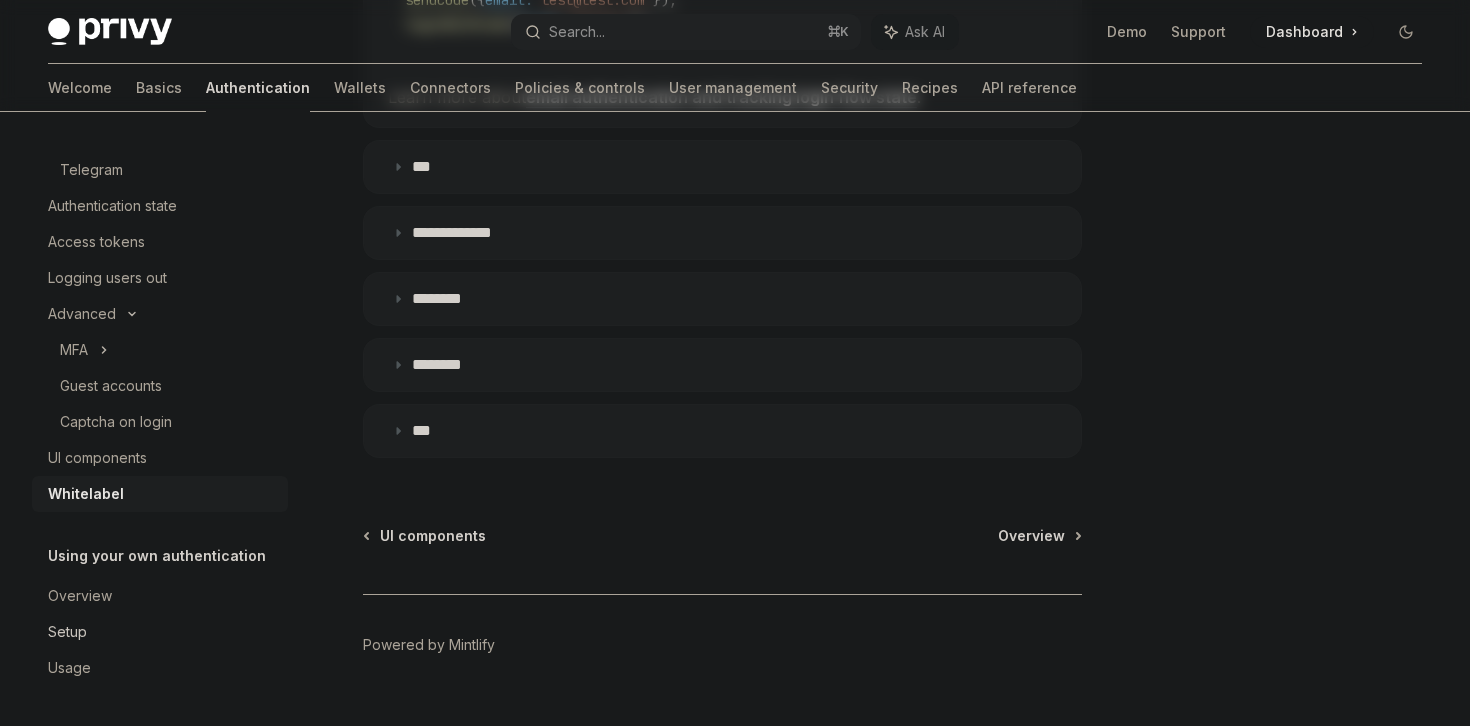 click on "Setup" at bounding box center (160, 632) 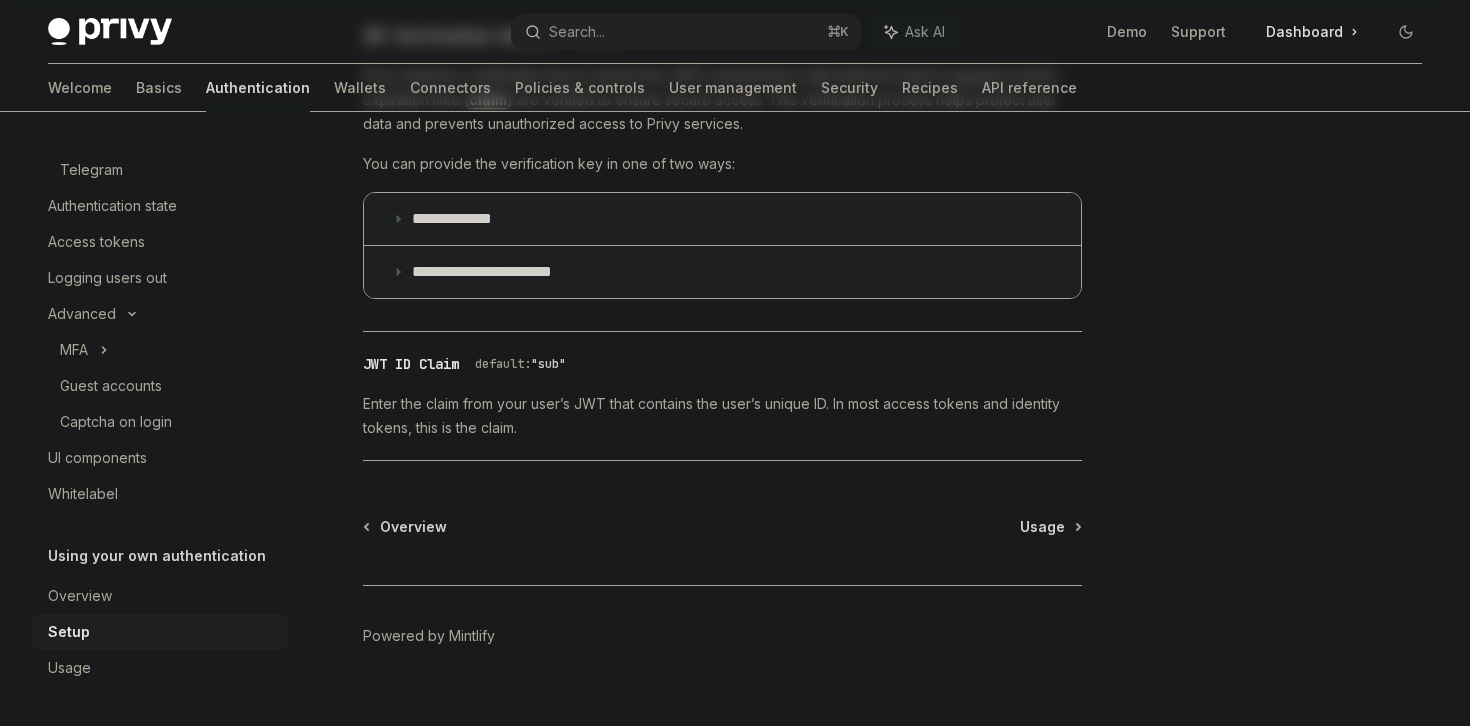 scroll, scrollTop: 1171, scrollLeft: 0, axis: vertical 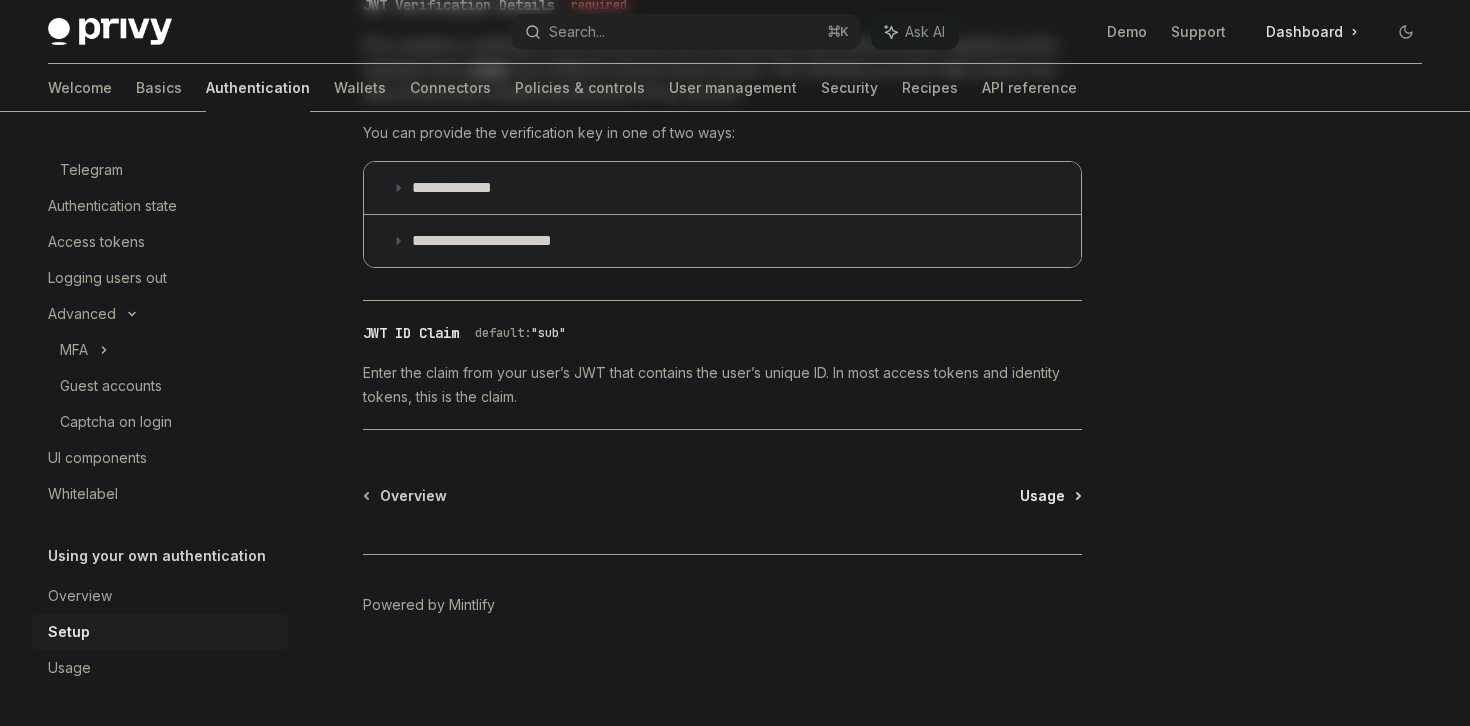 click on "Usage" at bounding box center (1042, 496) 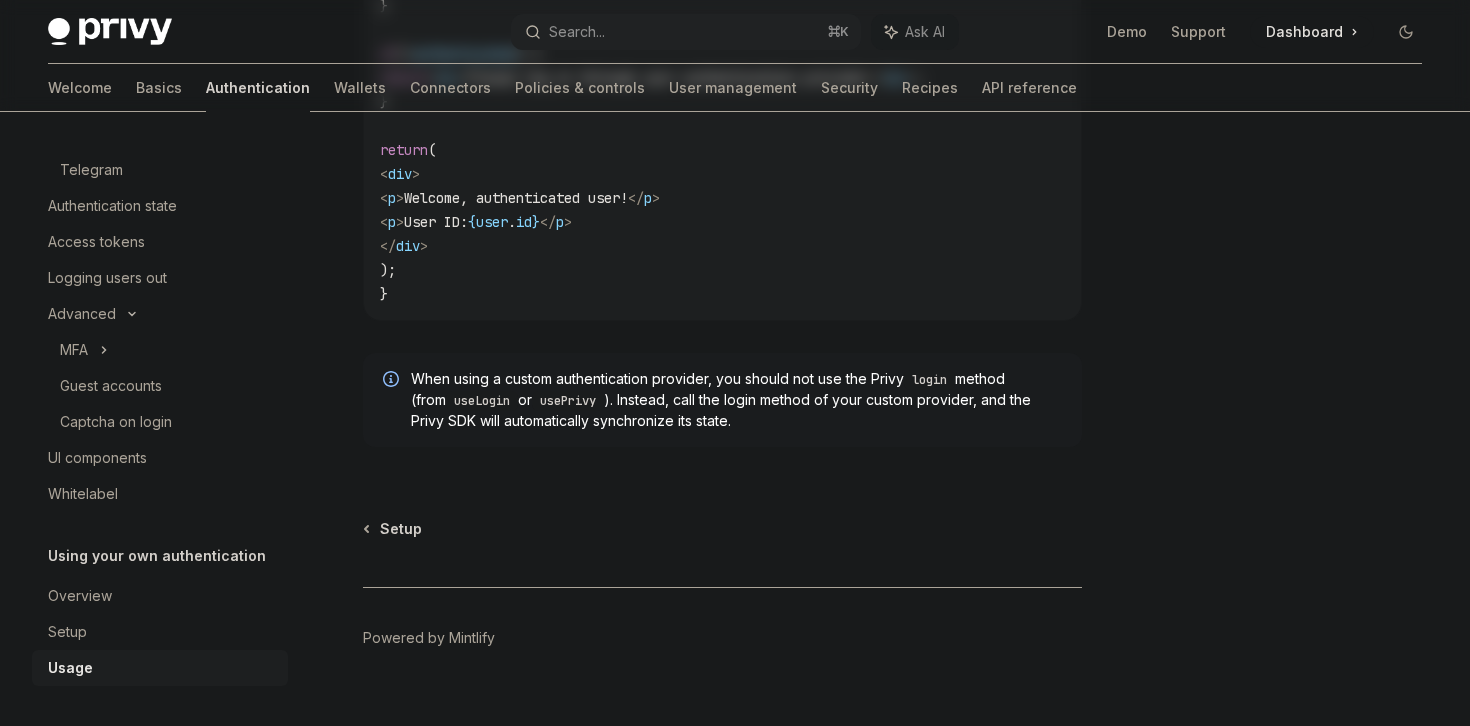scroll, scrollTop: 4378, scrollLeft: 0, axis: vertical 